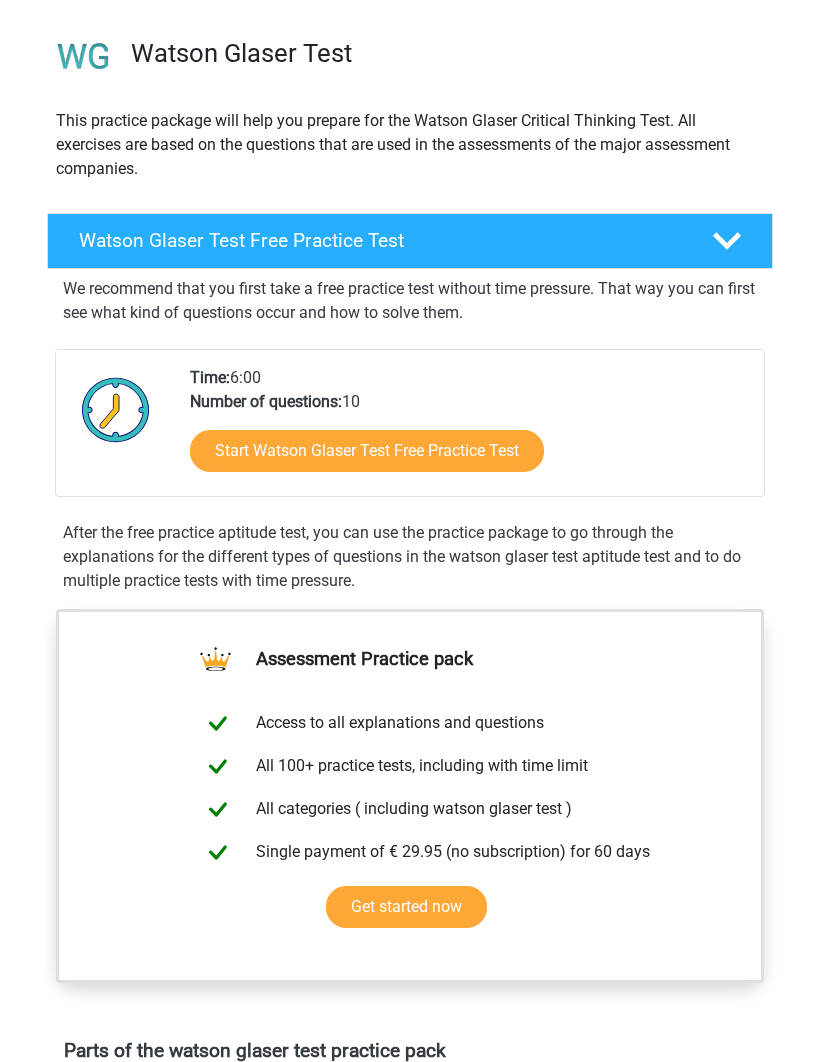 scroll, scrollTop: 125, scrollLeft: 0, axis: vertical 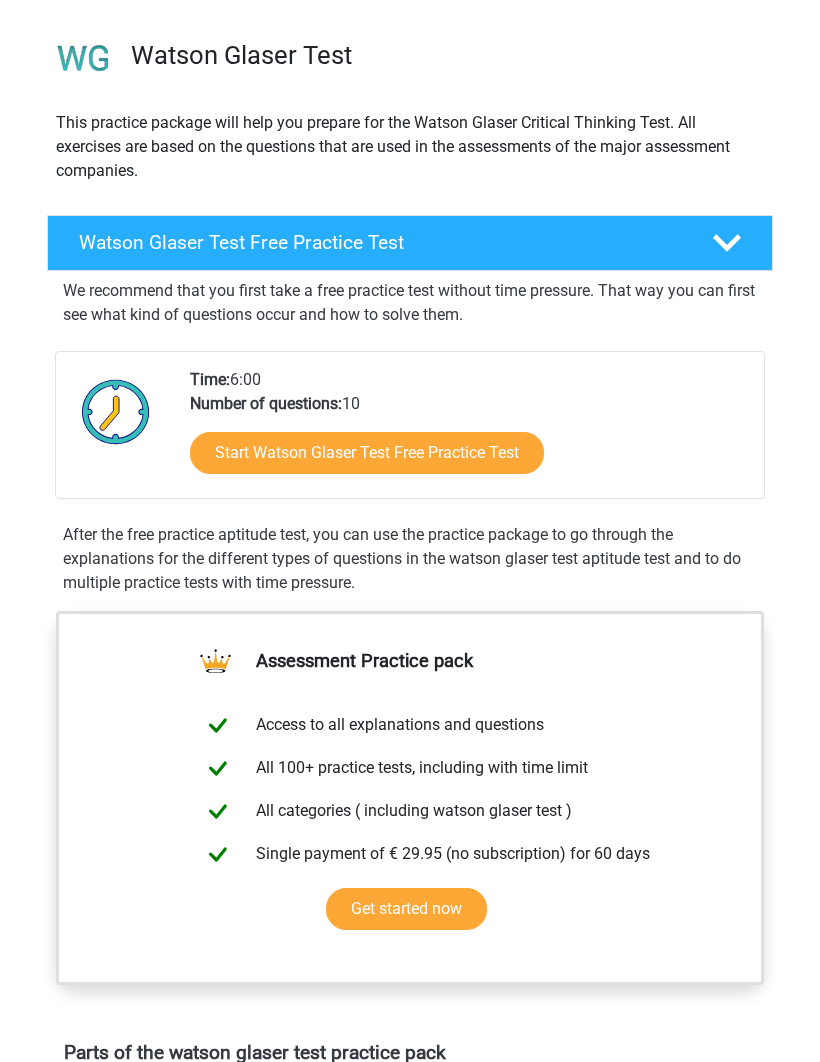 click on "Start Watson Glaser Test
Free Practice Test" at bounding box center [367, 453] 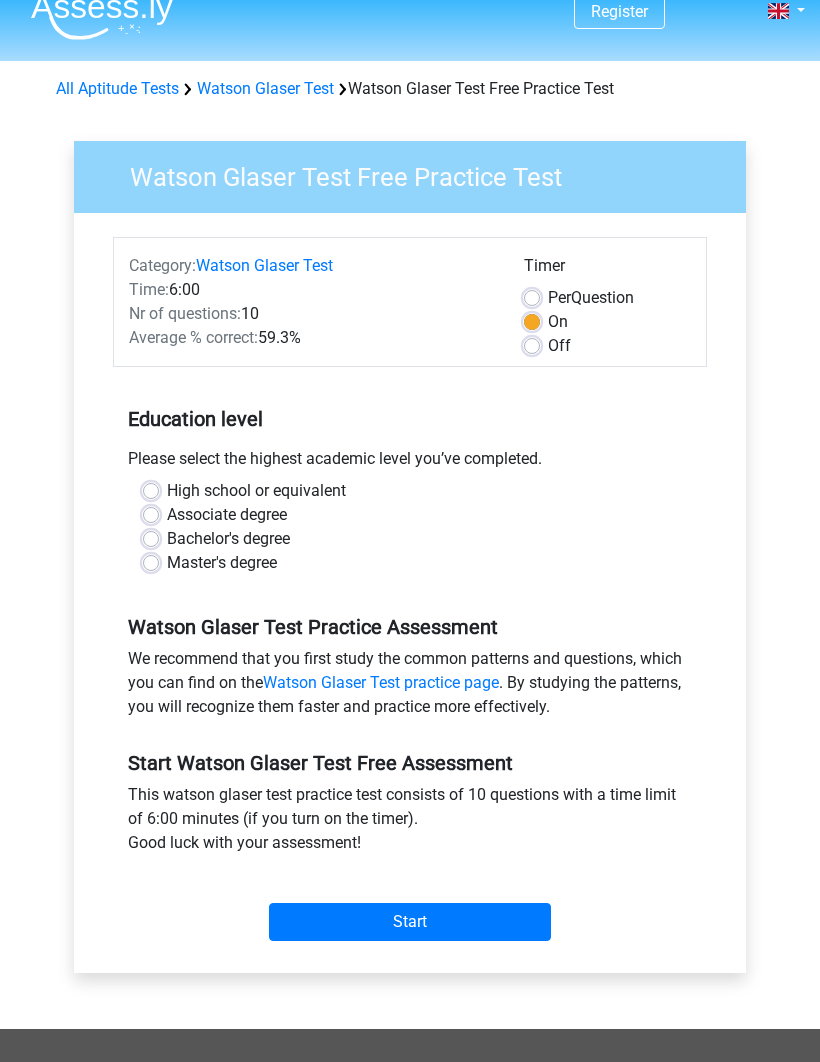 scroll, scrollTop: 25, scrollLeft: 0, axis: vertical 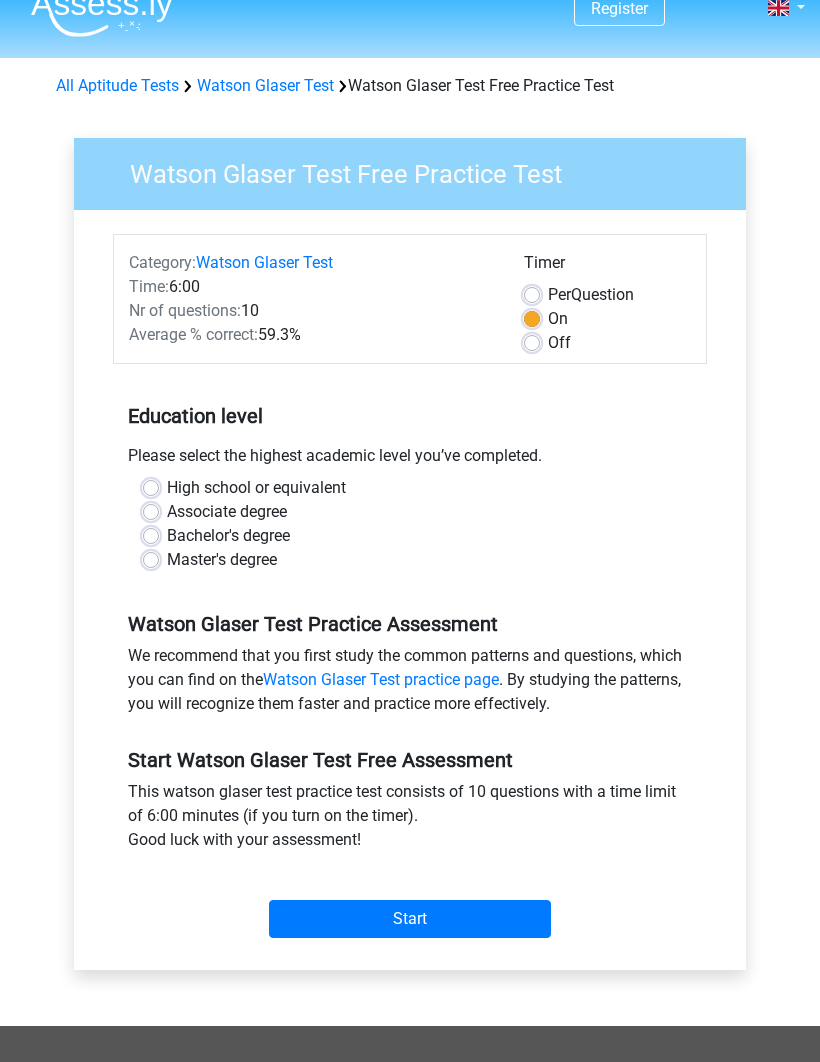 click on "High school or equivalent" at bounding box center (256, 489) 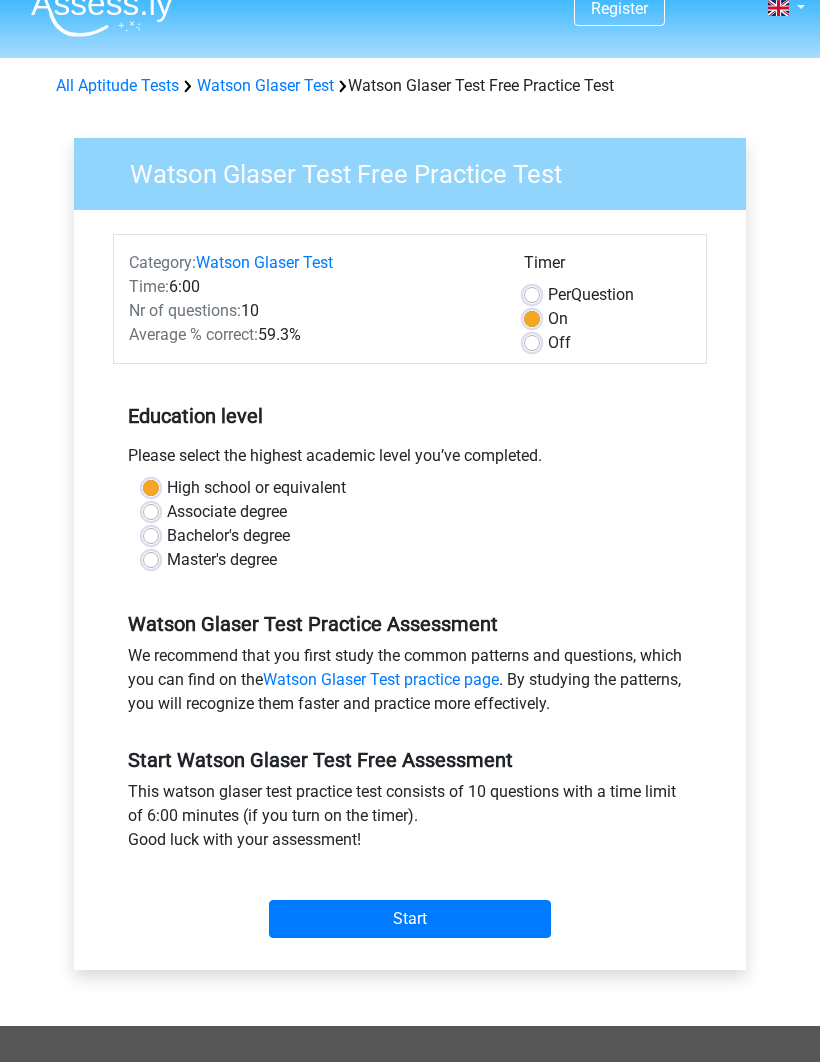 click on "Start" at bounding box center [410, 920] 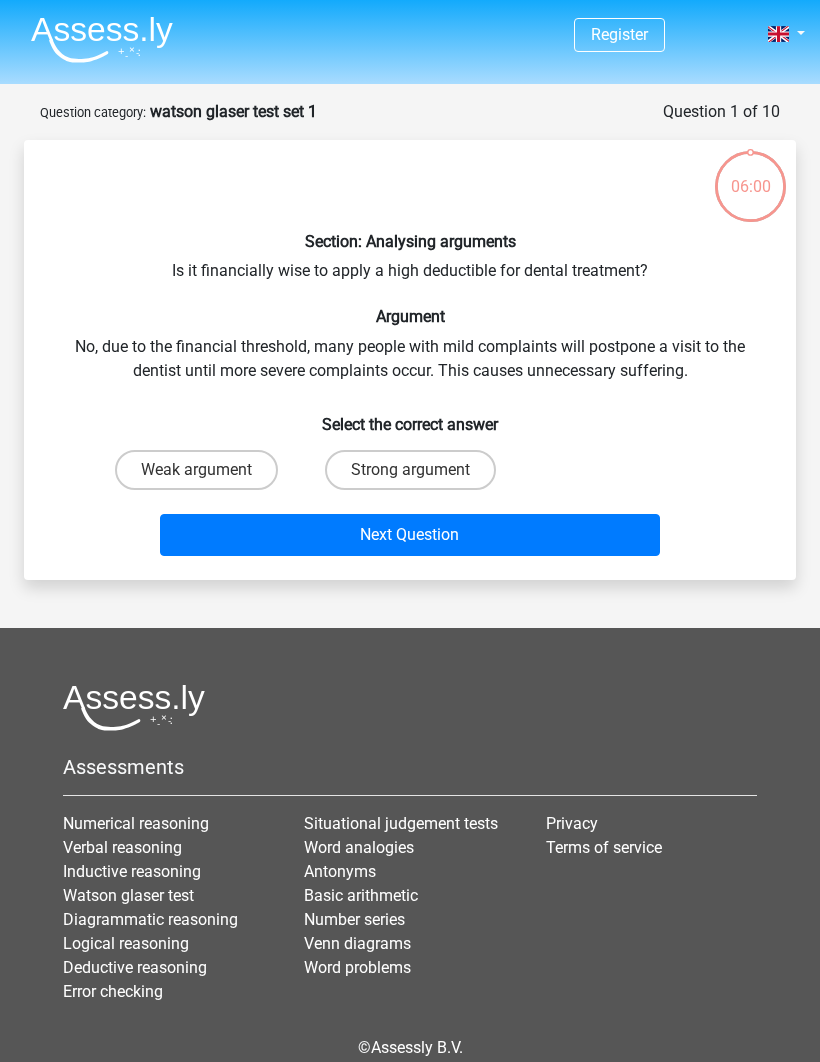 scroll, scrollTop: 0, scrollLeft: 0, axis: both 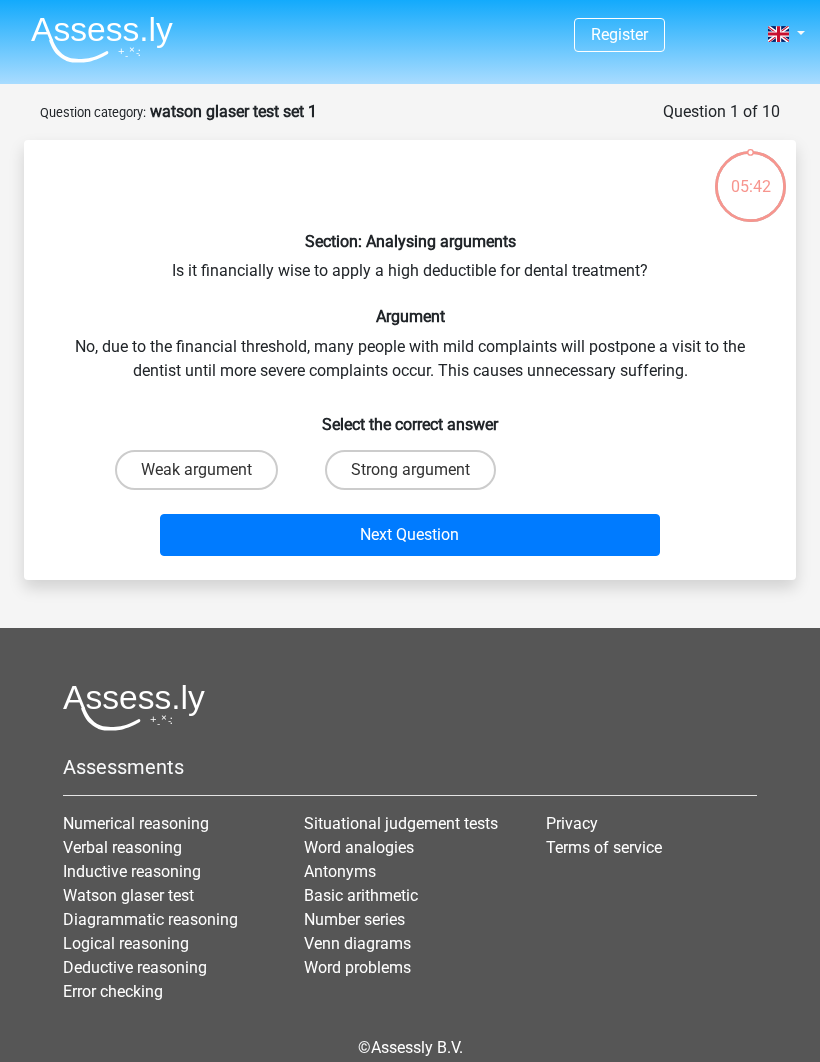 click on "Strong argument" at bounding box center [410, 470] 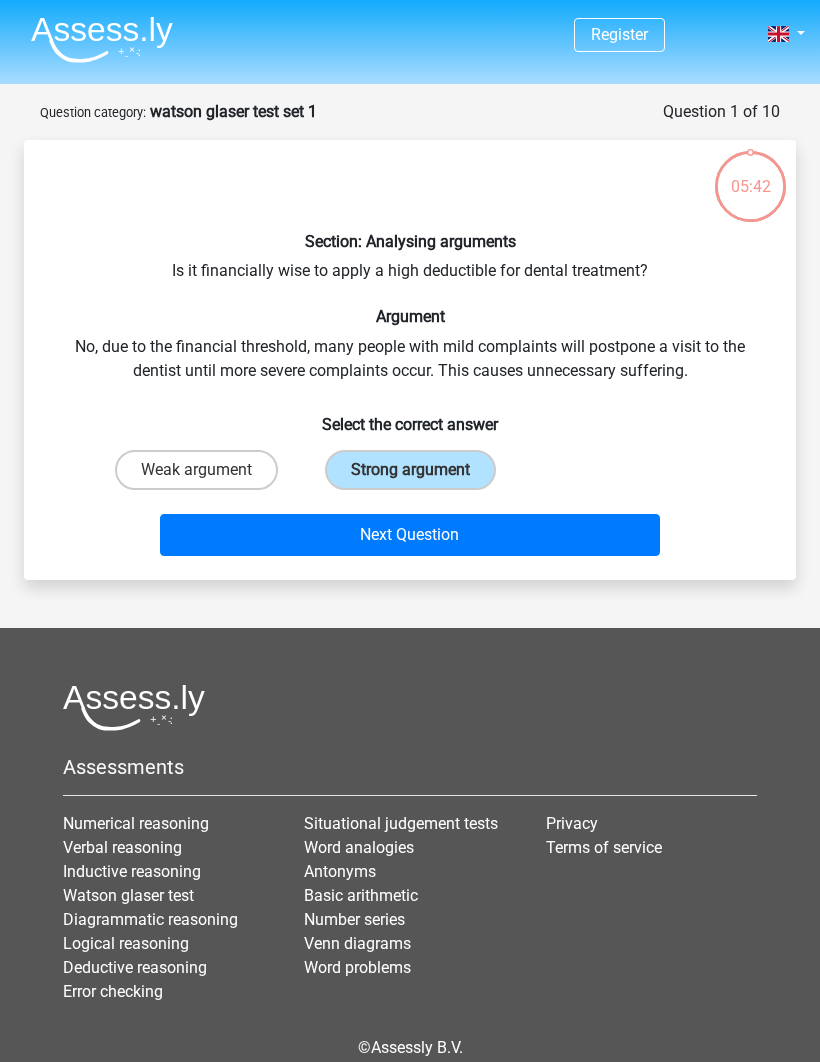 click on "Next Question" at bounding box center (410, 535) 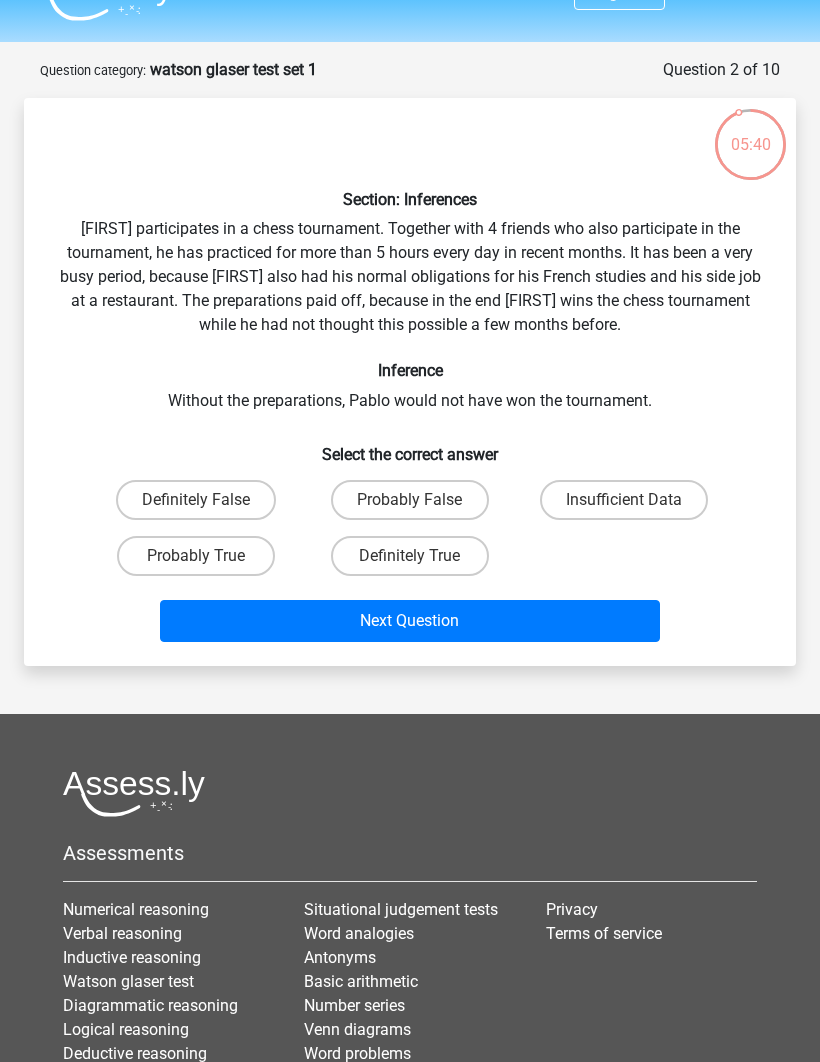scroll, scrollTop: 41, scrollLeft: 0, axis: vertical 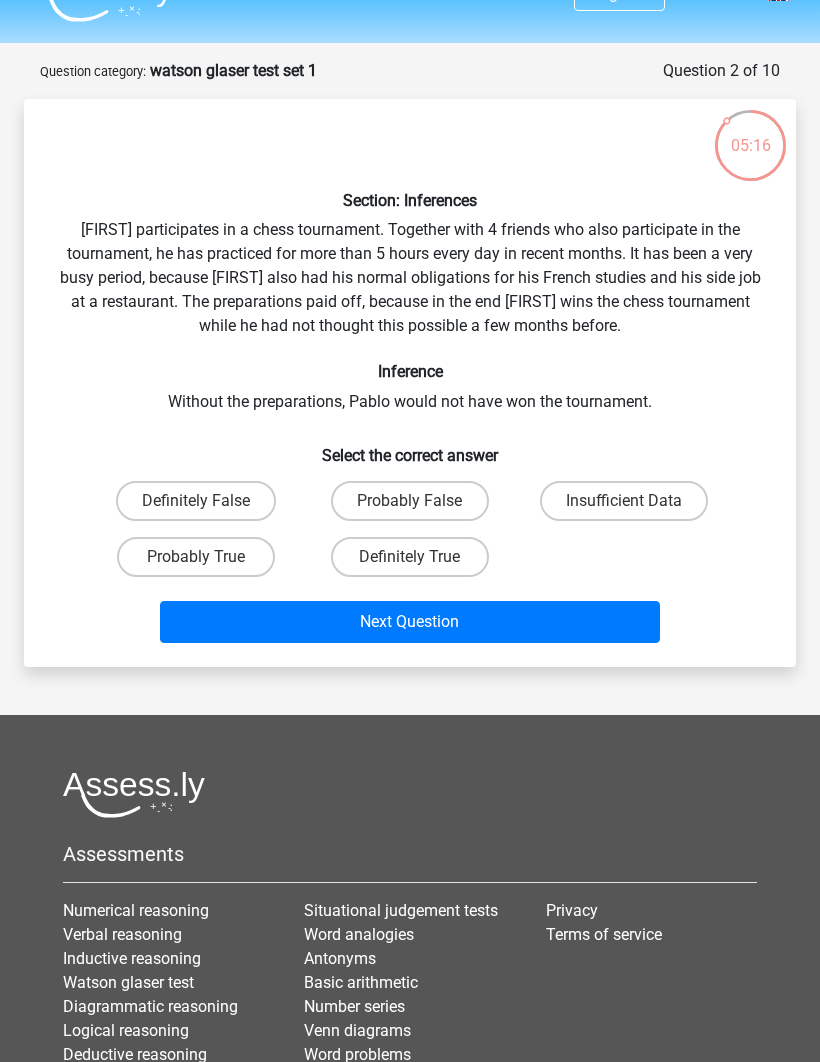 click on "Definitely True" at bounding box center (410, 557) 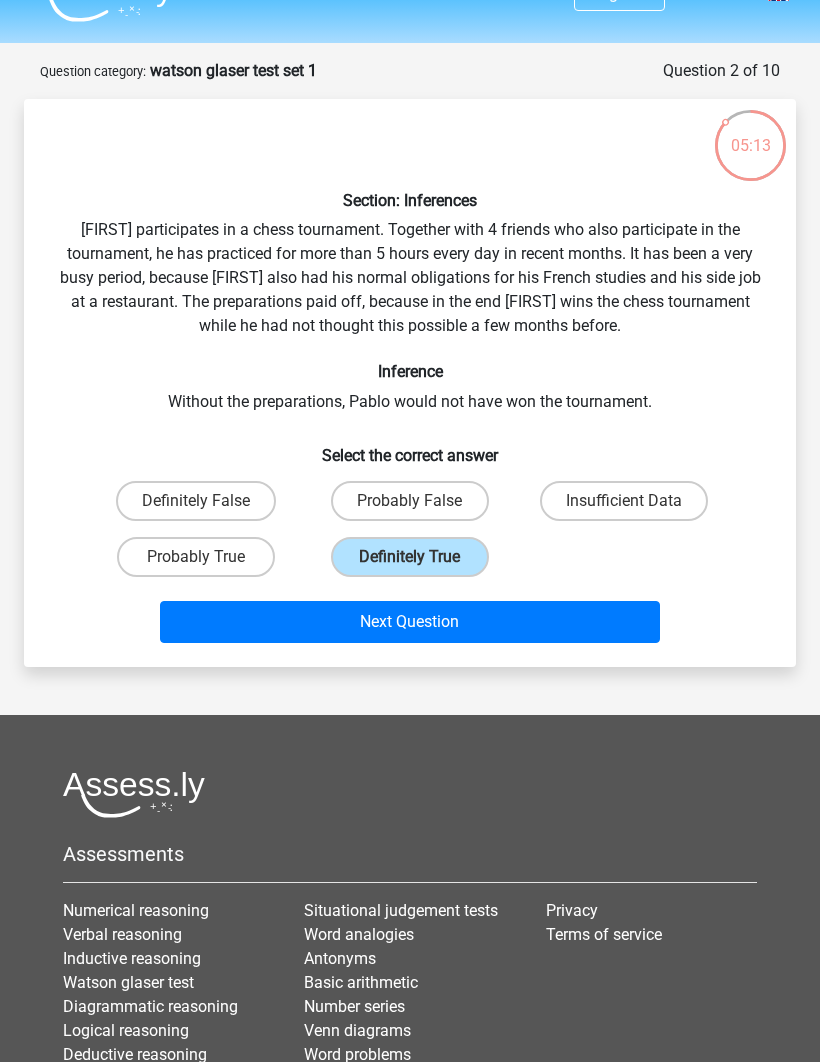 click on "Probably True" at bounding box center (196, 557) 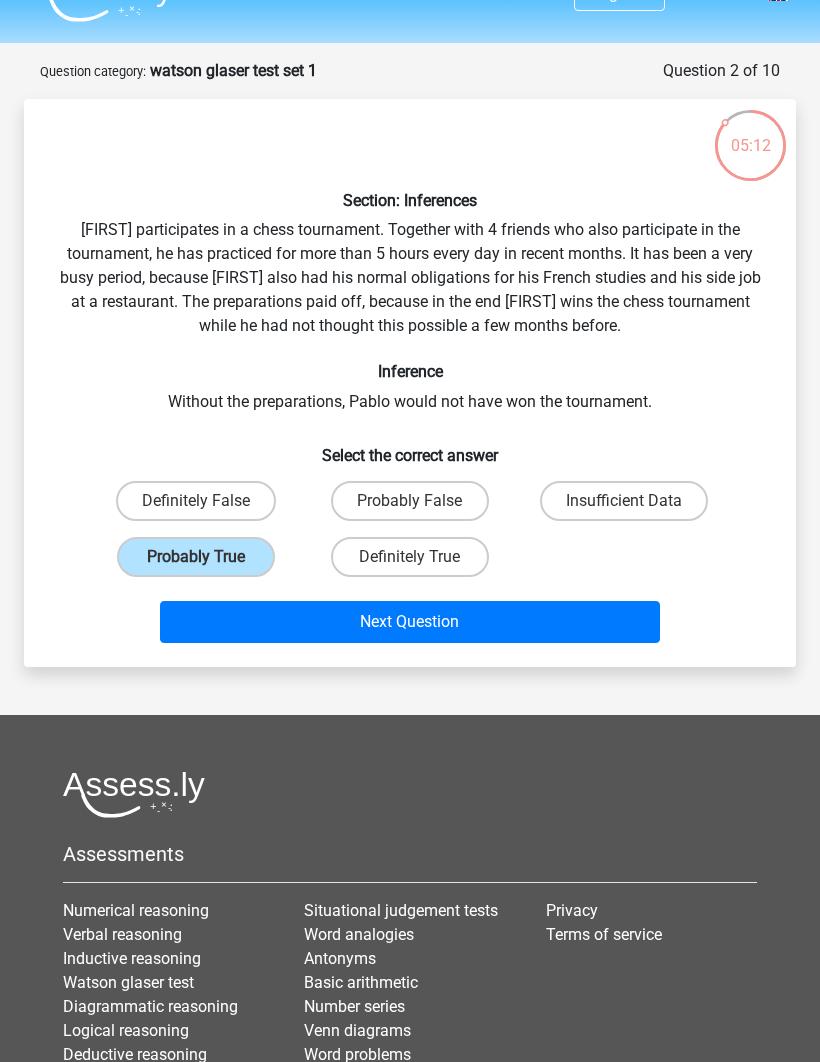 click on "Next Question" at bounding box center (410, 622) 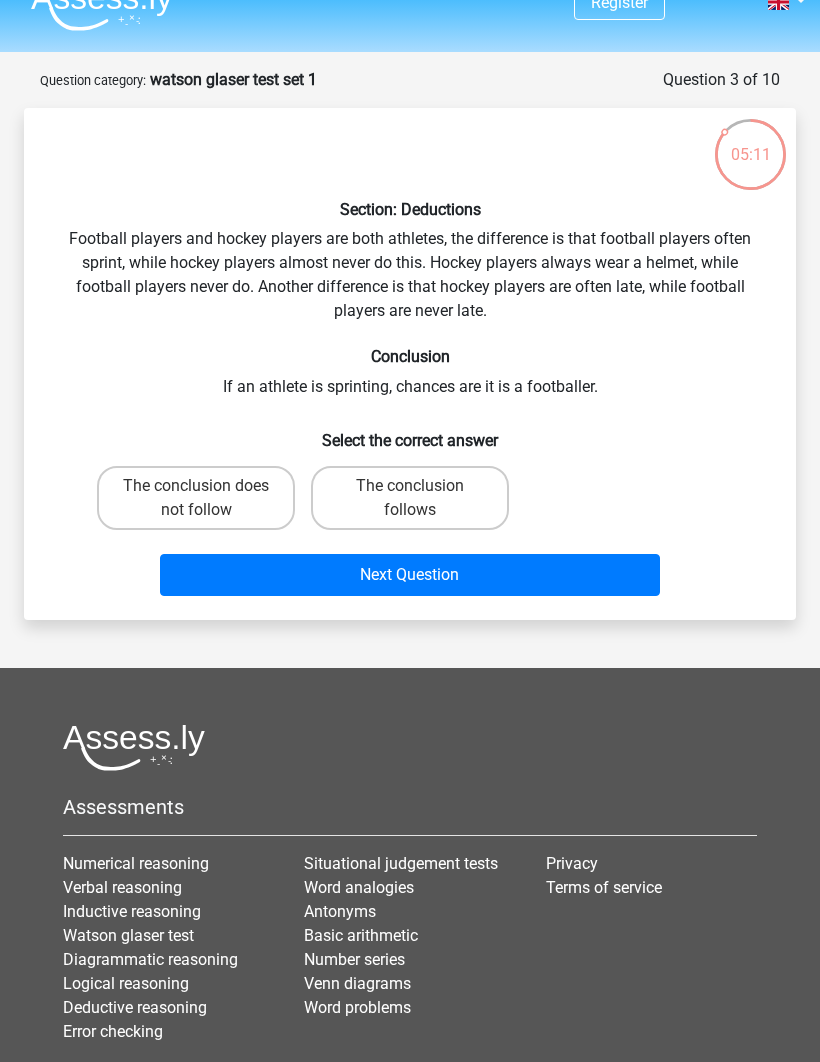 scroll, scrollTop: 32, scrollLeft: 0, axis: vertical 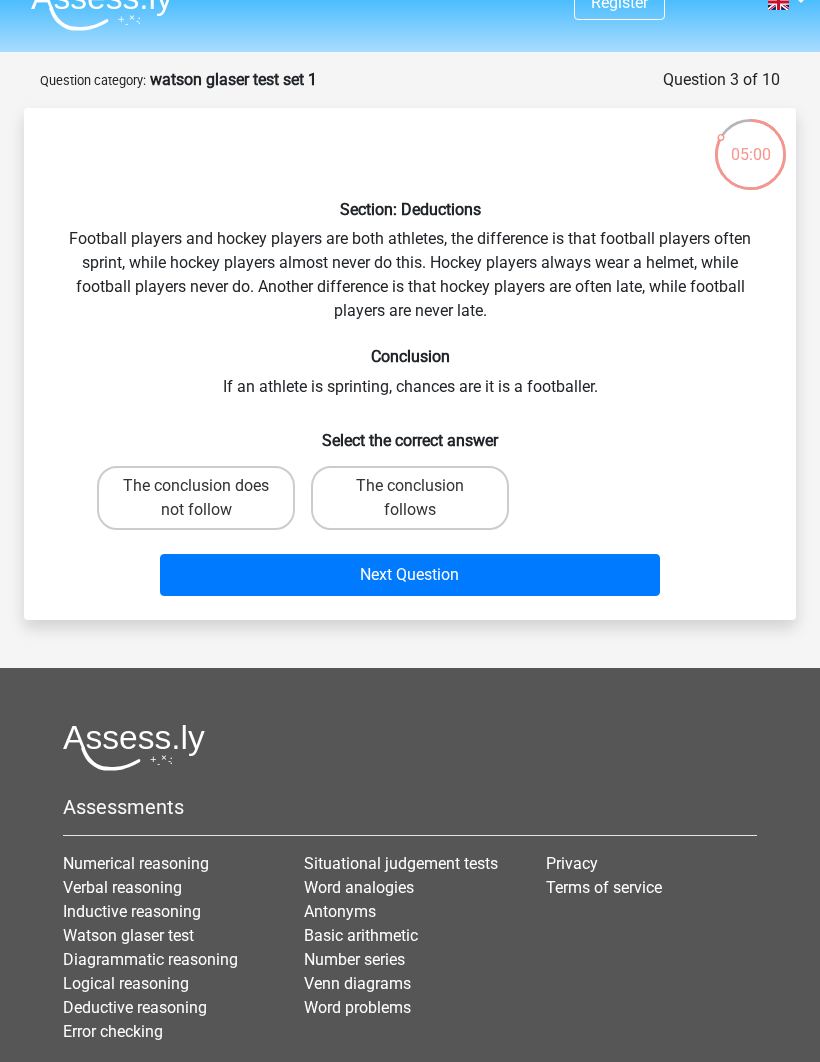 click on "The conclusion does not follow" at bounding box center [196, 498] 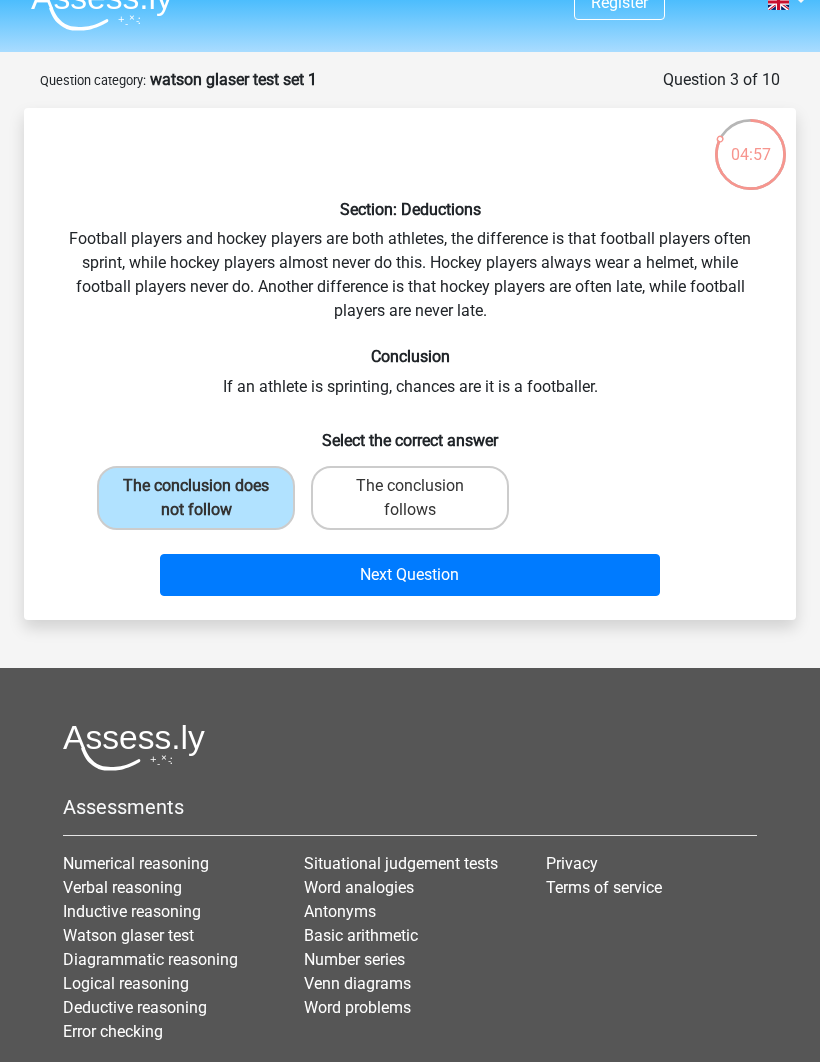 click on "Next Question" at bounding box center [410, 575] 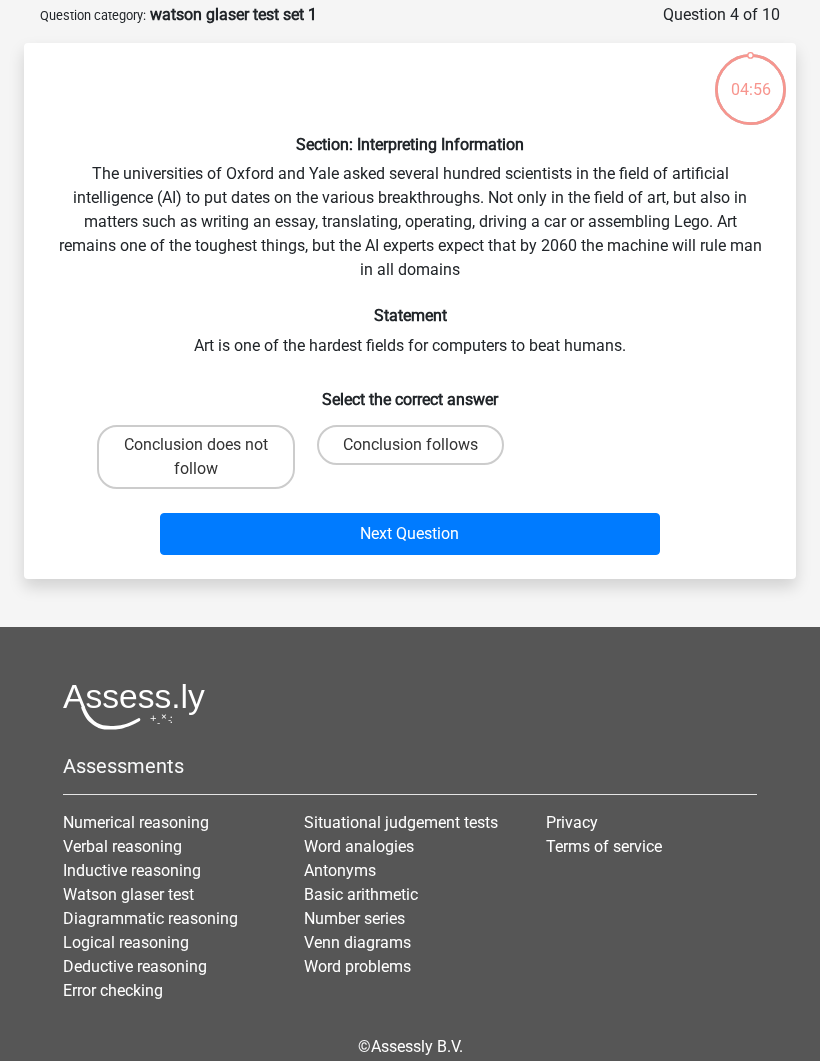 scroll, scrollTop: 100, scrollLeft: 0, axis: vertical 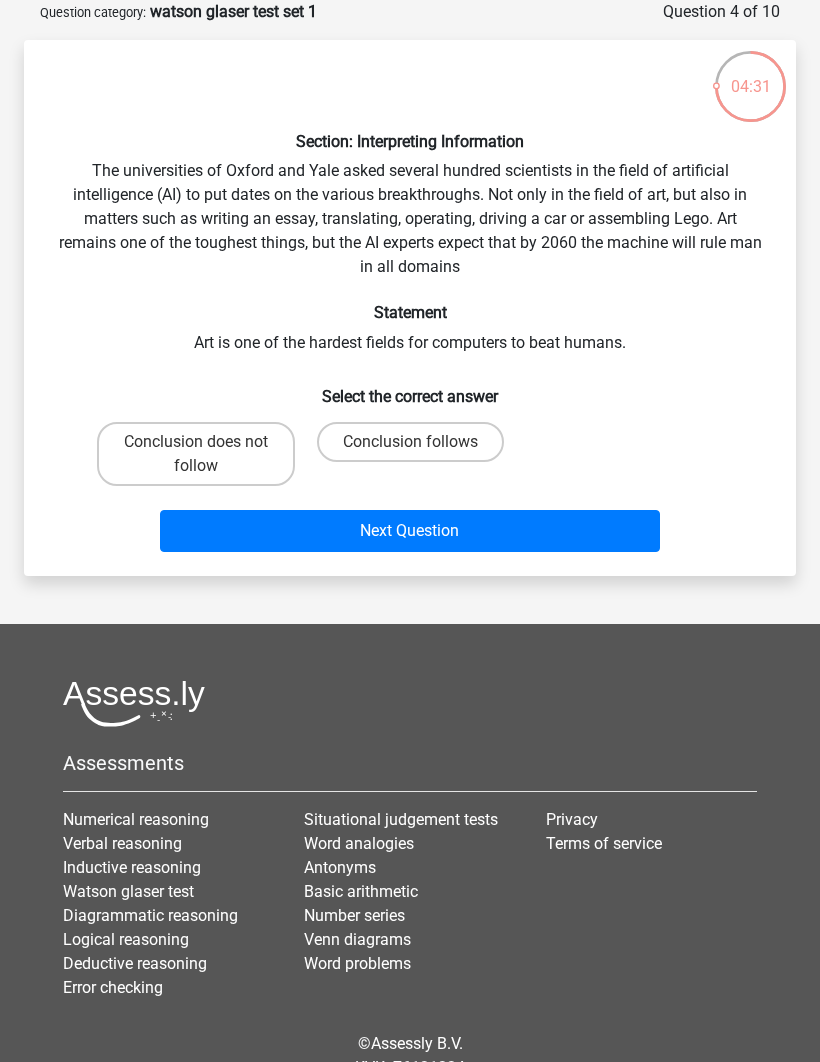 click on "Conclusion does not follow" at bounding box center [196, 454] 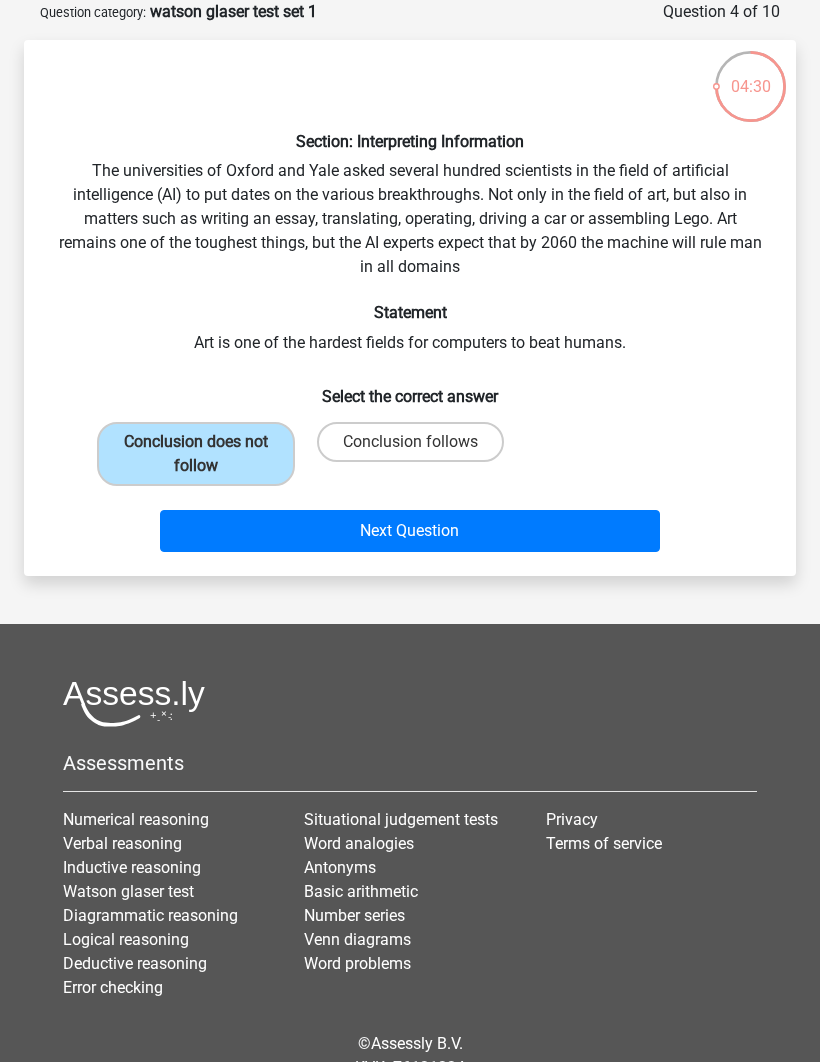 click on "Next Question" at bounding box center (410, 531) 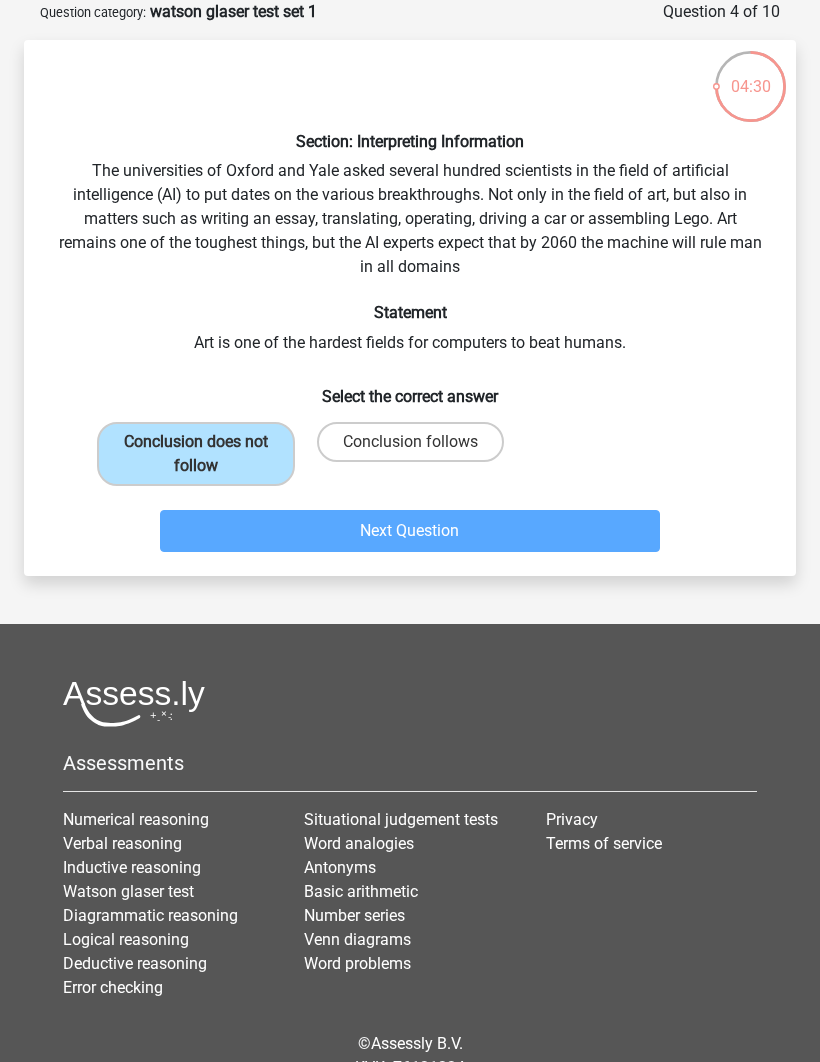 scroll, scrollTop: 93, scrollLeft: 0, axis: vertical 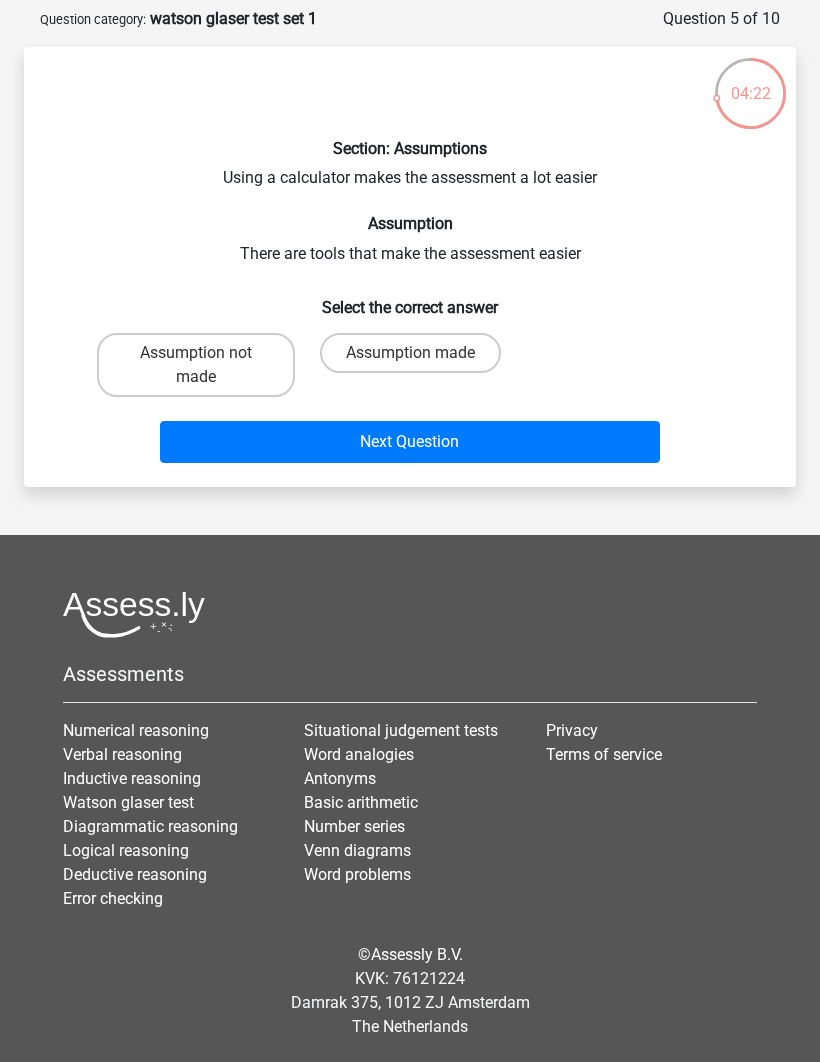 click on "Assumption made" at bounding box center (410, 353) 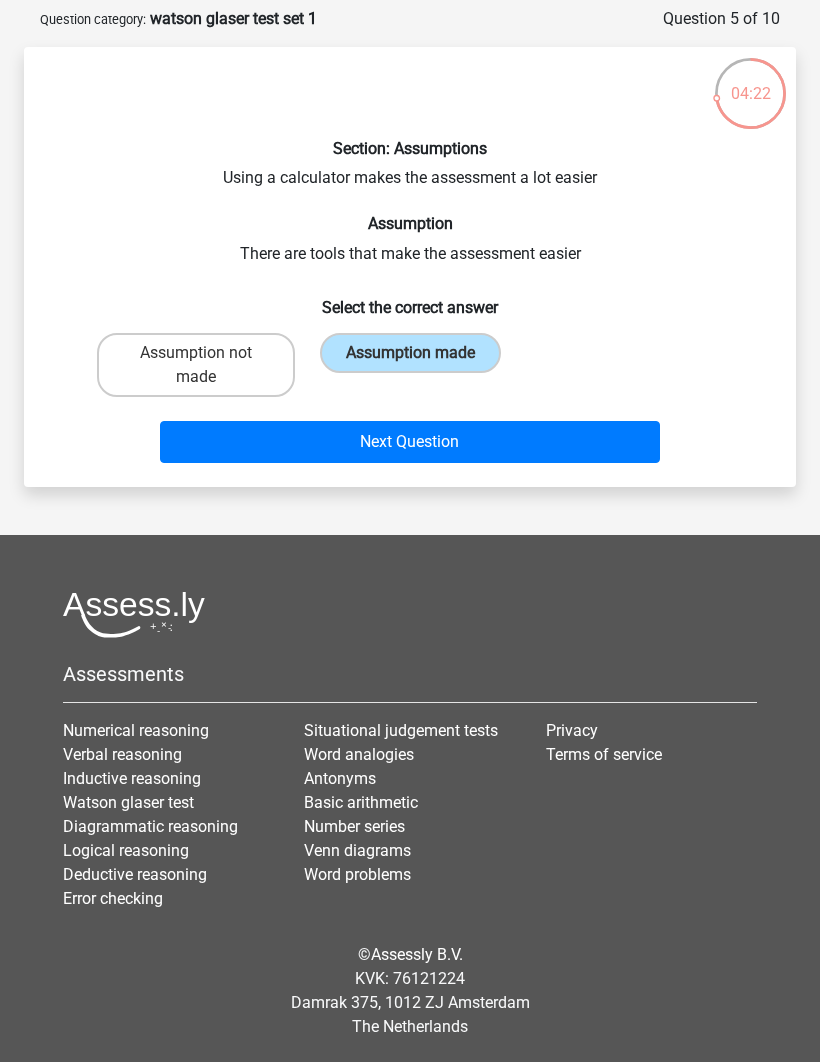 click on "Next Question" at bounding box center [410, 442] 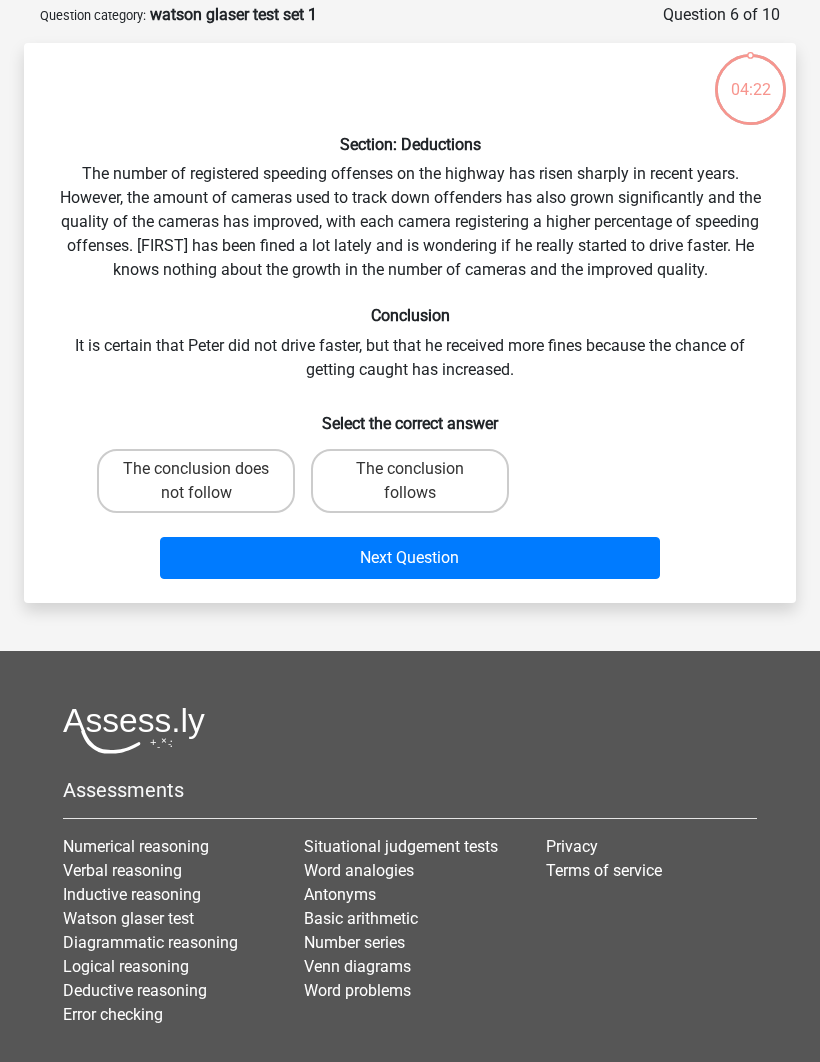 scroll, scrollTop: 100, scrollLeft: 0, axis: vertical 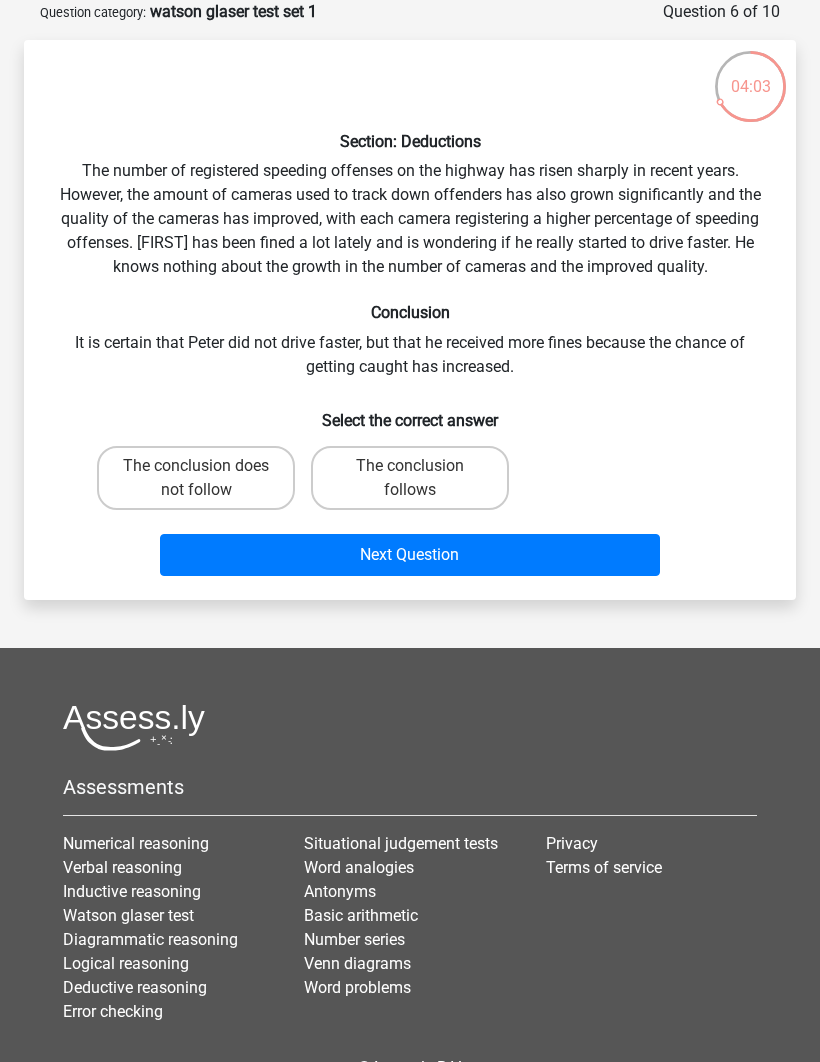 click on "The conclusion follows" at bounding box center (410, 478) 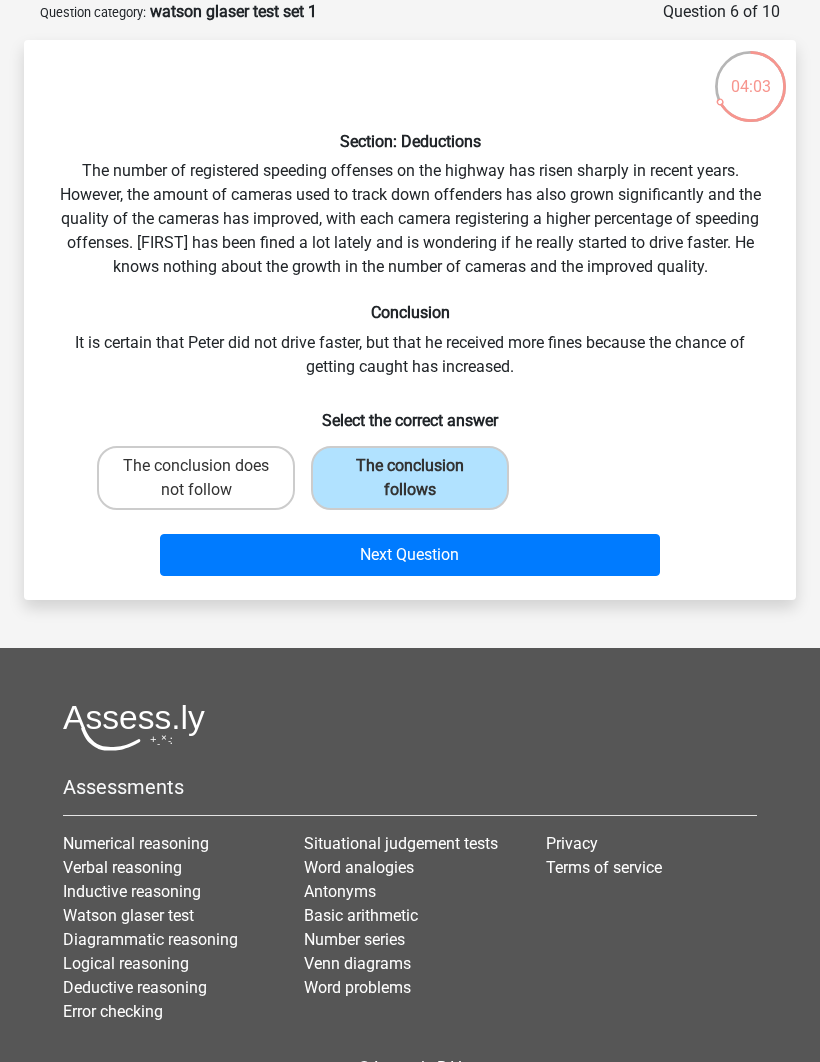 click on "Next Question" at bounding box center (410, 555) 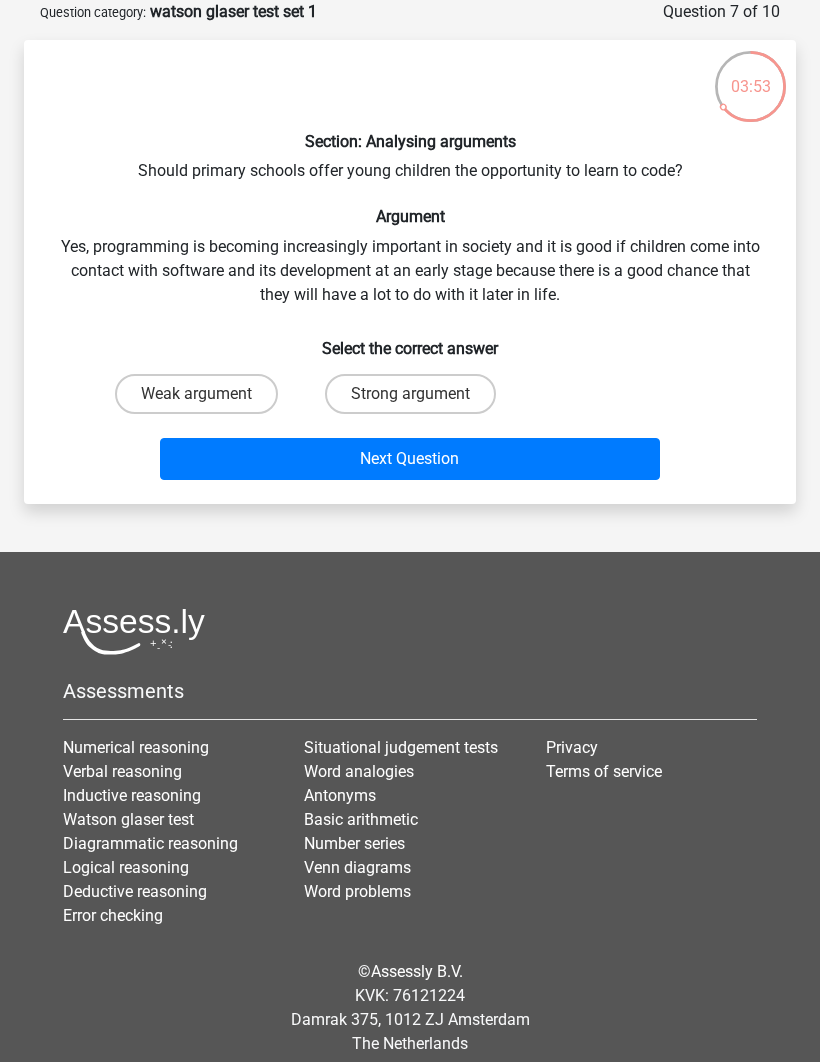 click on "Strong argument" at bounding box center [410, 394] 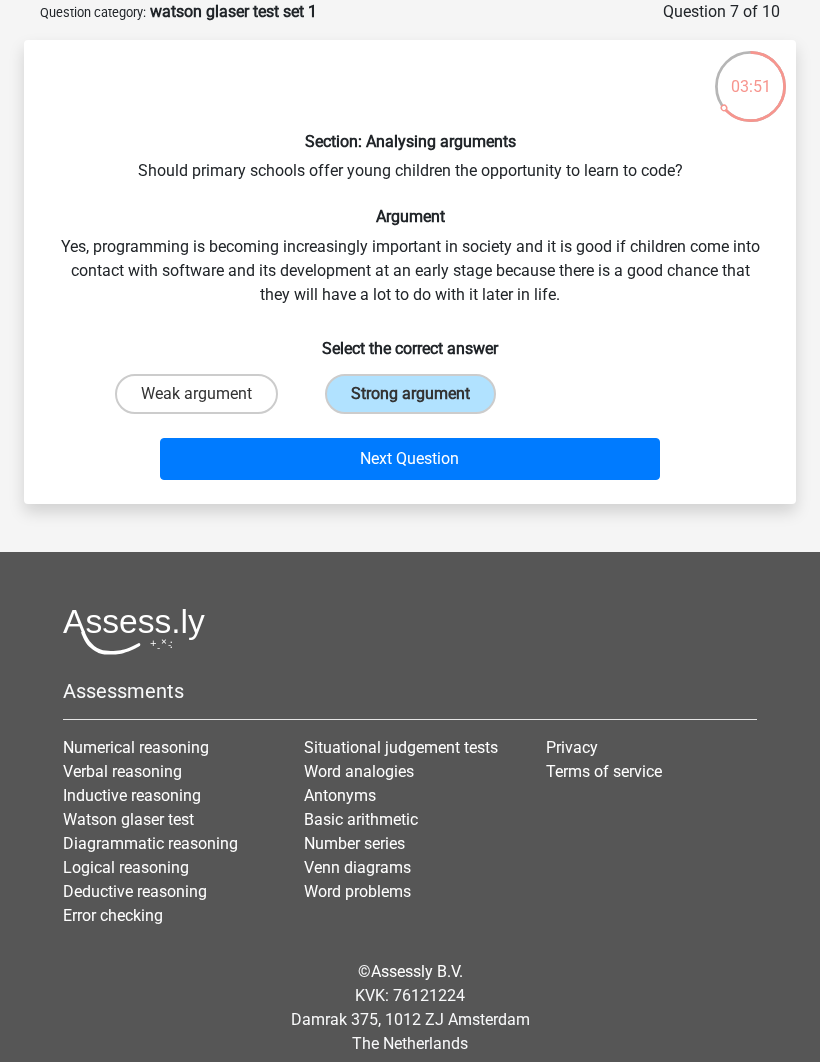 click on "Next Question" at bounding box center (410, 459) 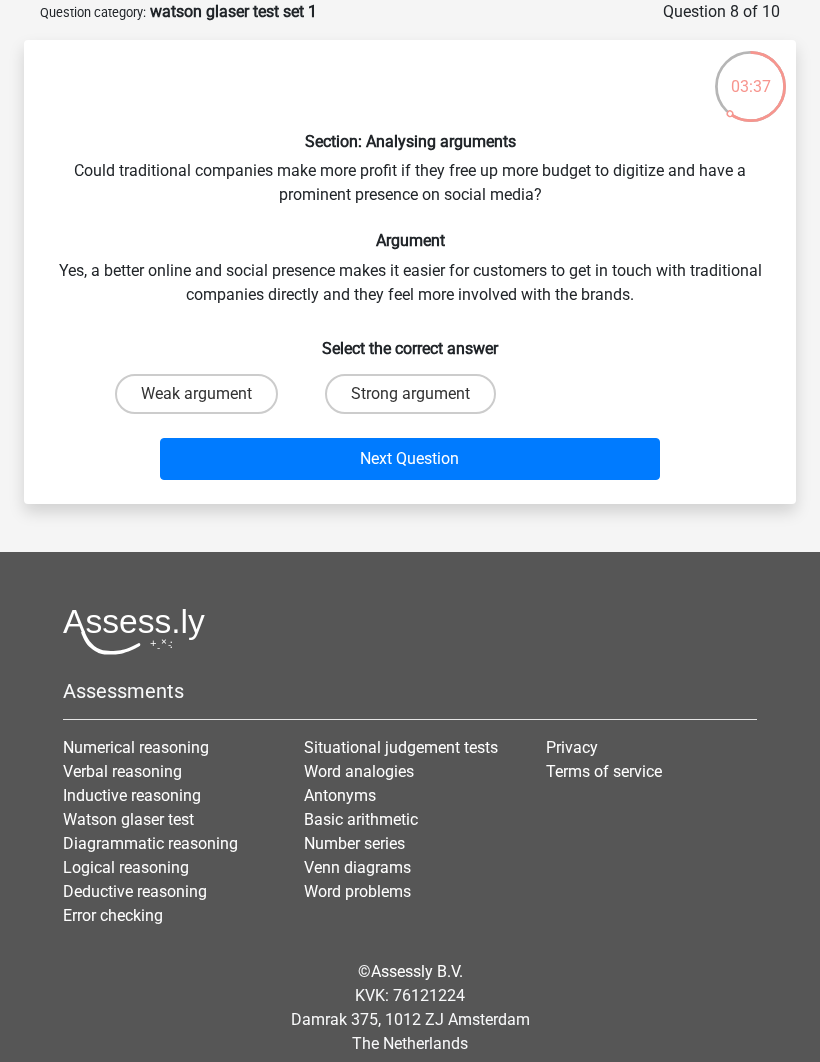 click on "Strong argument" at bounding box center (410, 394) 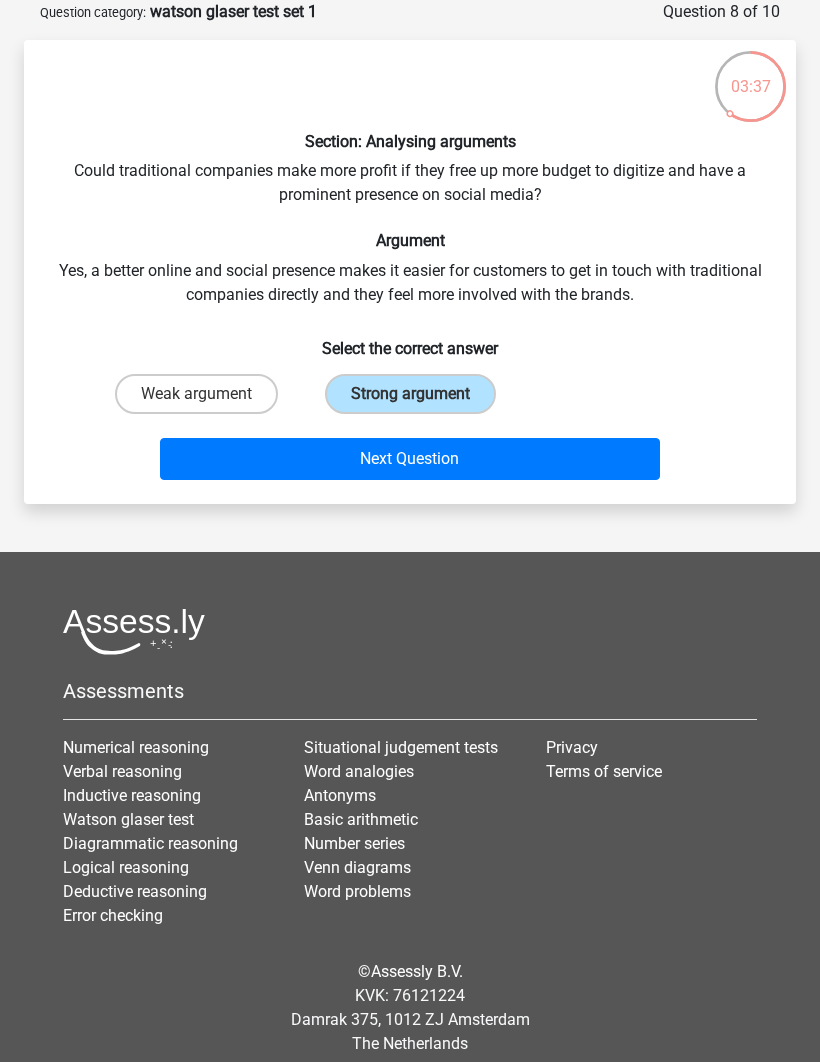 click on "Next Question" at bounding box center (410, 459) 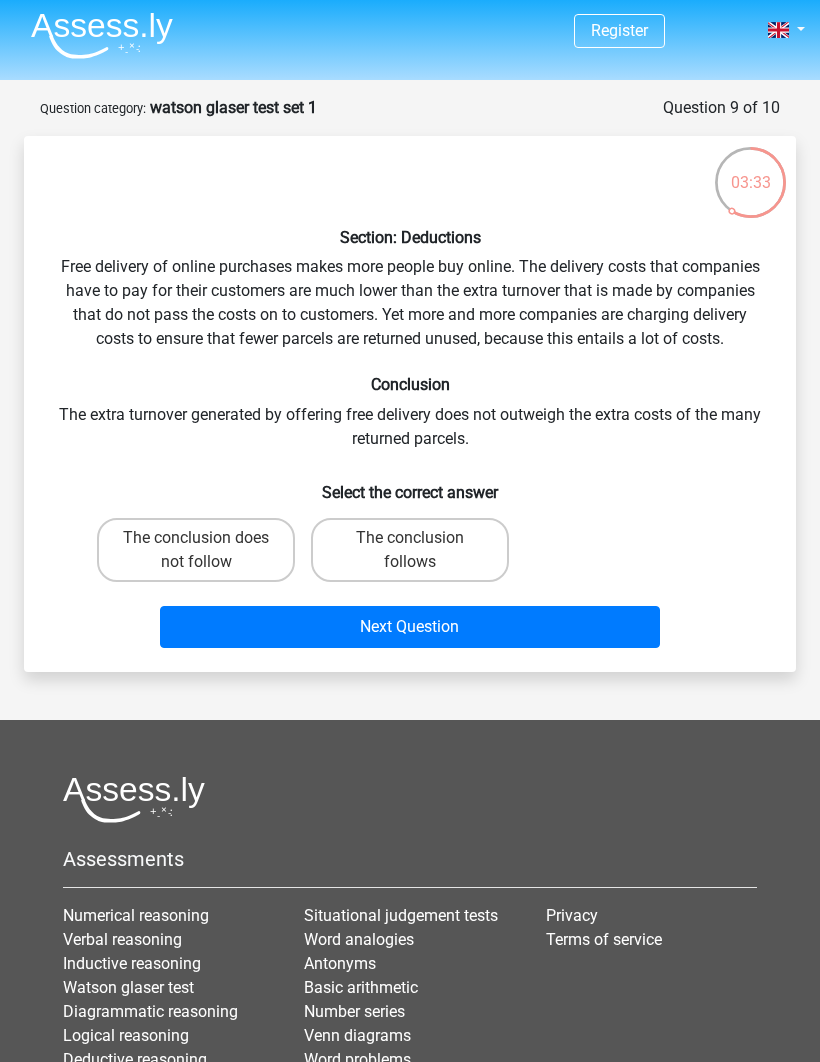 scroll, scrollTop: 3, scrollLeft: 0, axis: vertical 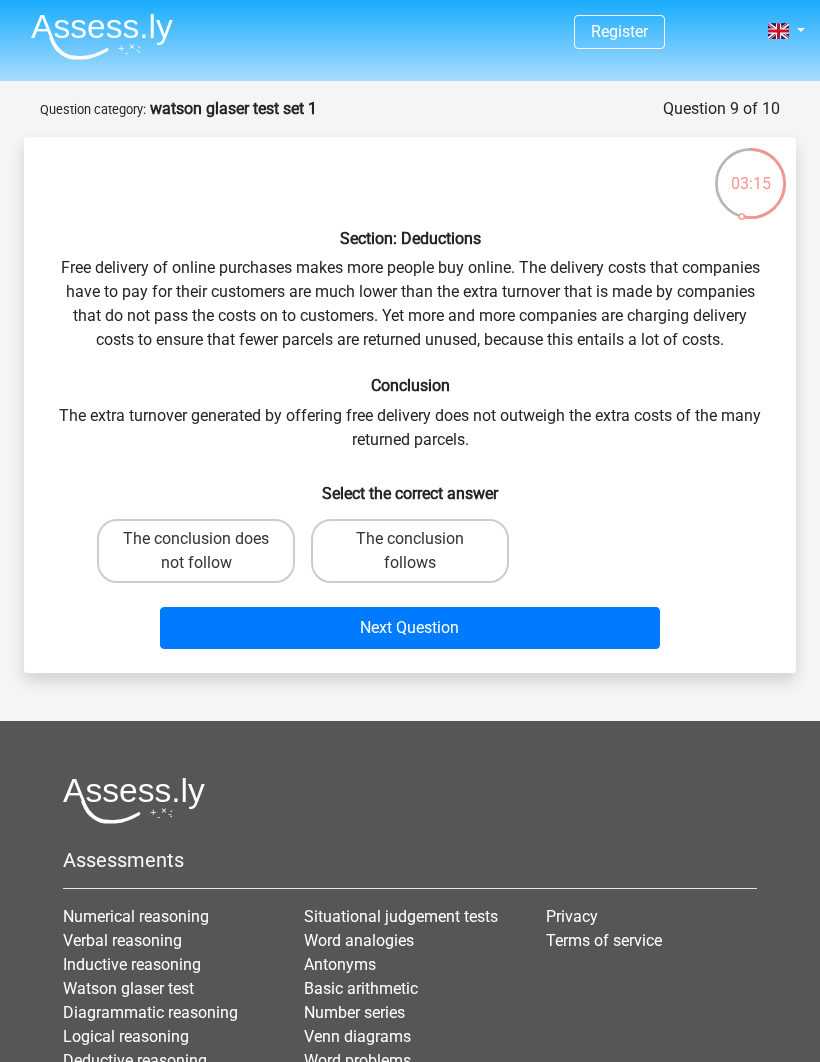 click on "The conclusion does not follow" at bounding box center (196, 551) 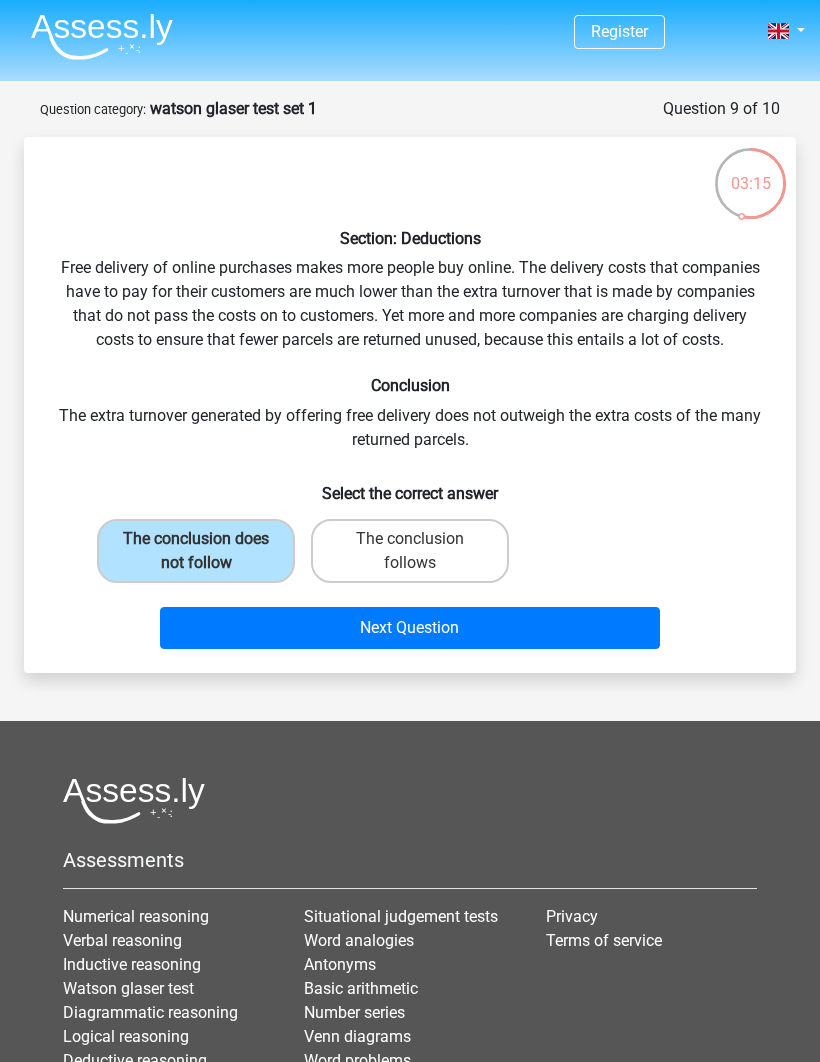 click on "Next Question" at bounding box center (410, 628) 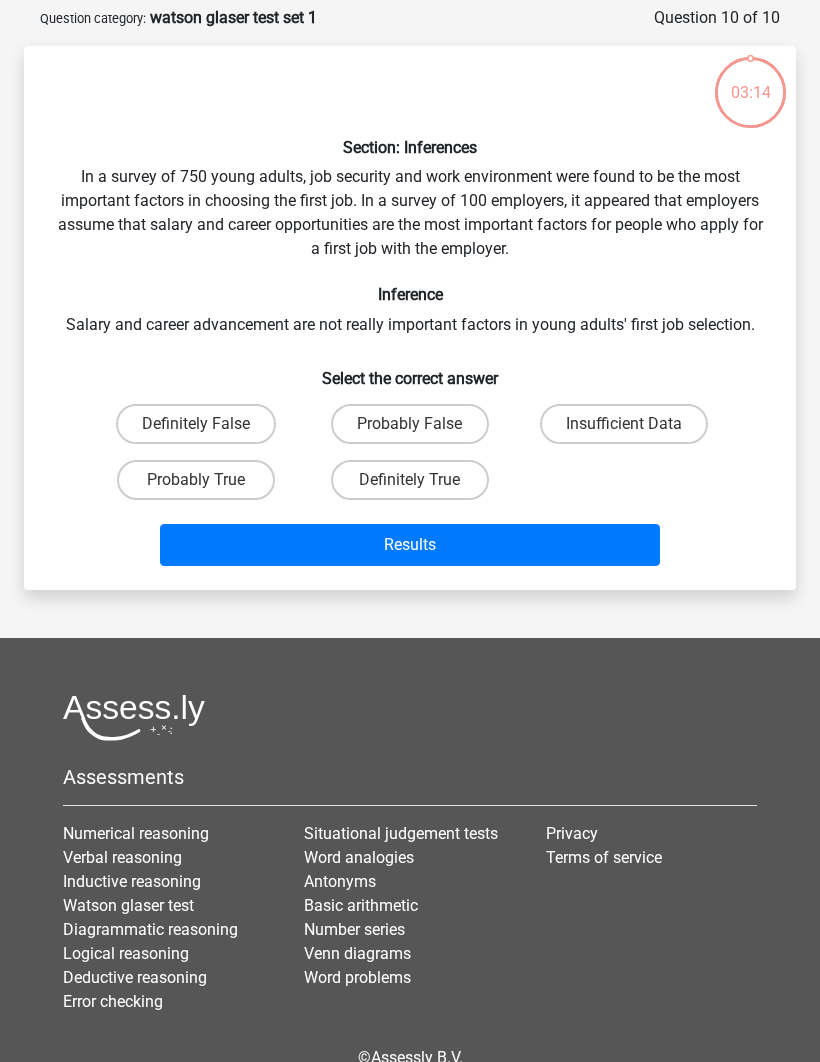 scroll, scrollTop: 100, scrollLeft: 0, axis: vertical 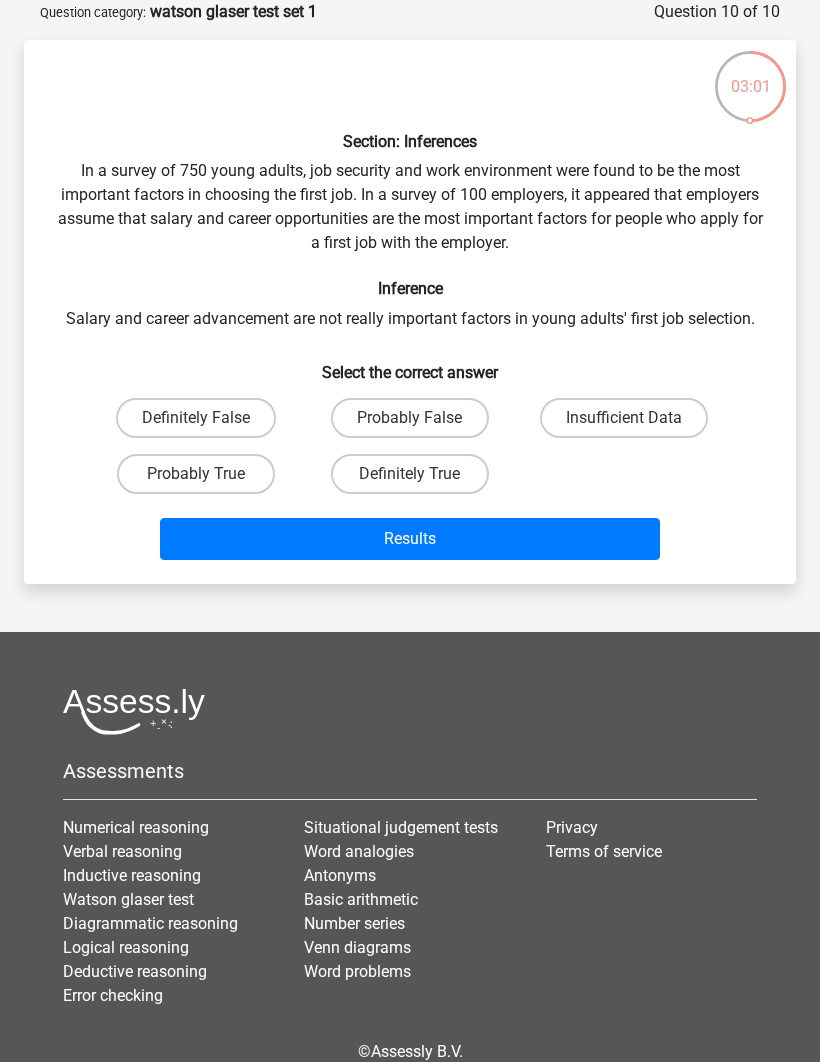 click on "Definitely True" at bounding box center (416, 480) 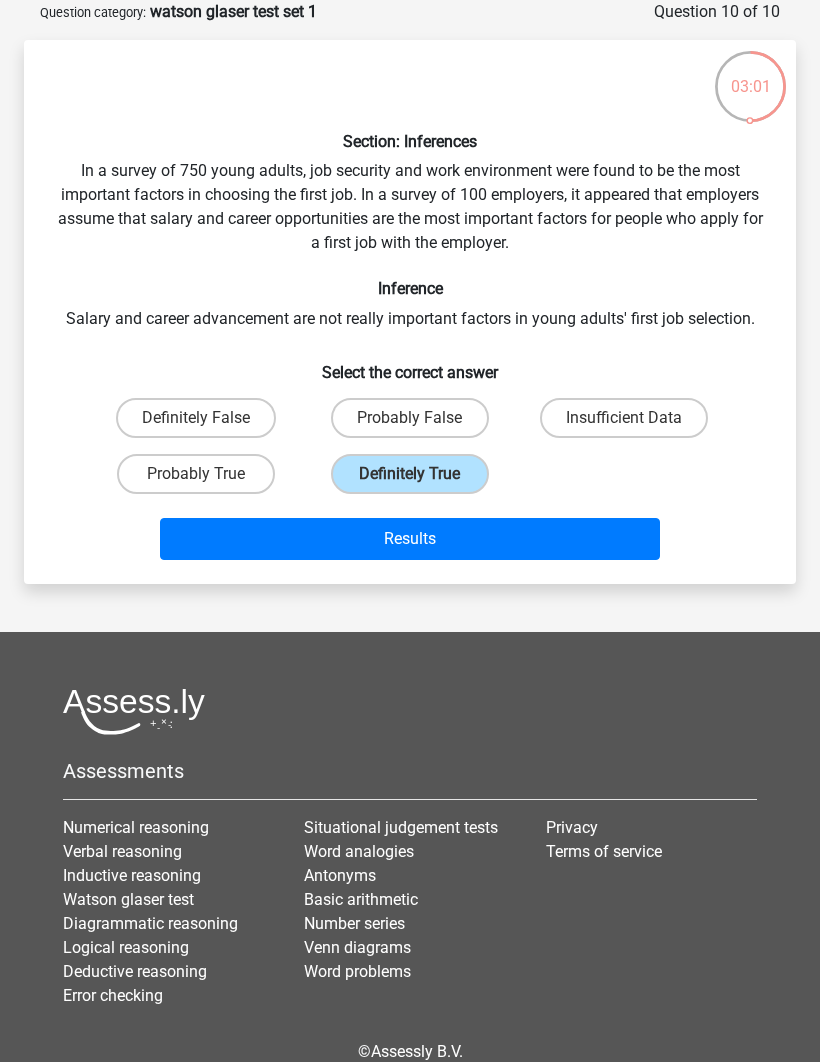 click on "Results" at bounding box center [410, 539] 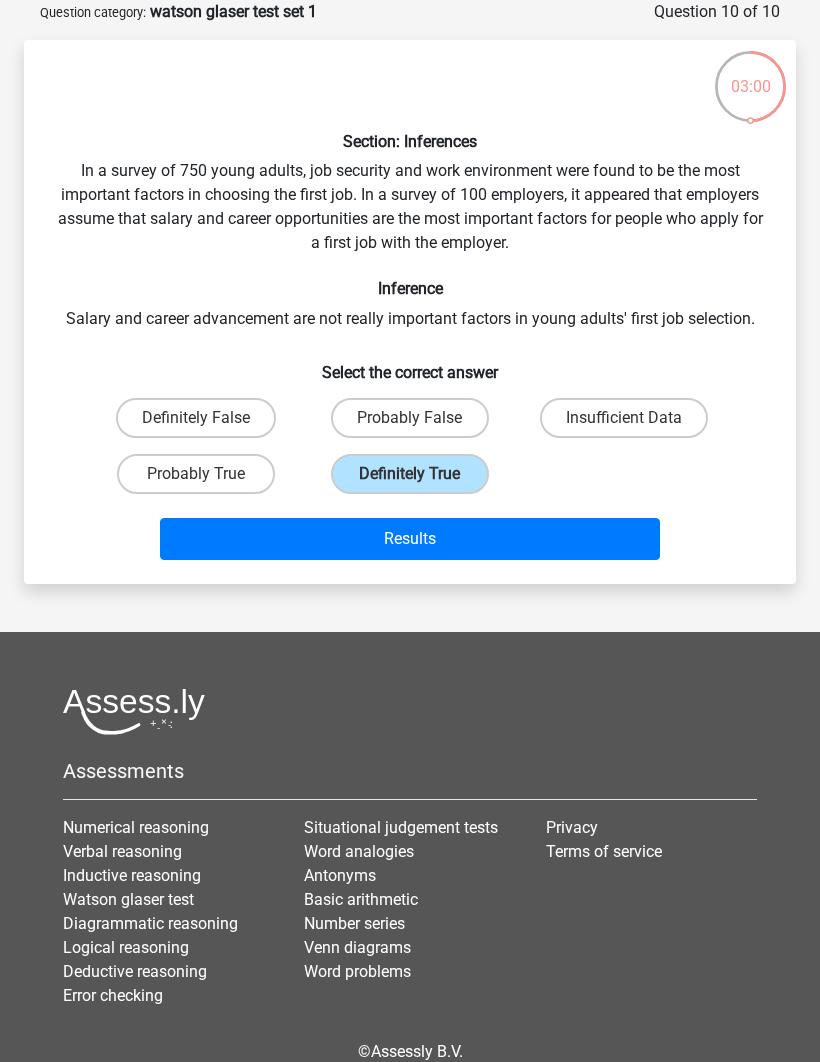 scroll, scrollTop: 100, scrollLeft: 0, axis: vertical 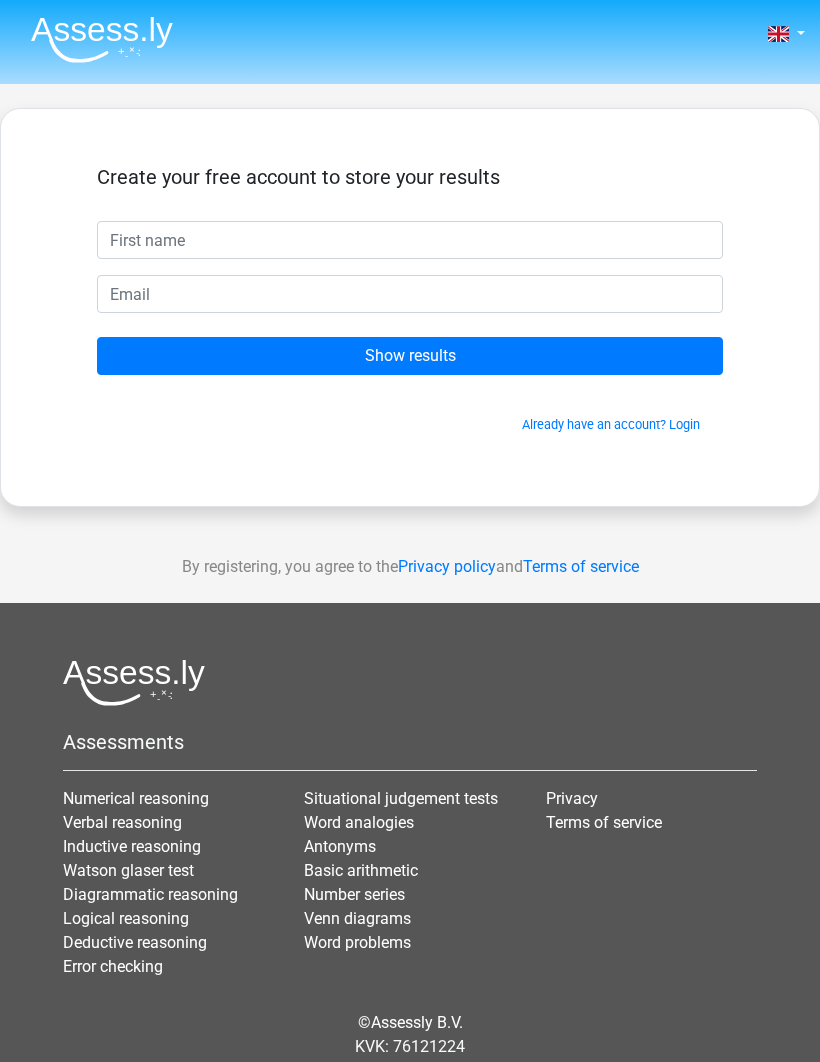 click at bounding box center [410, 240] 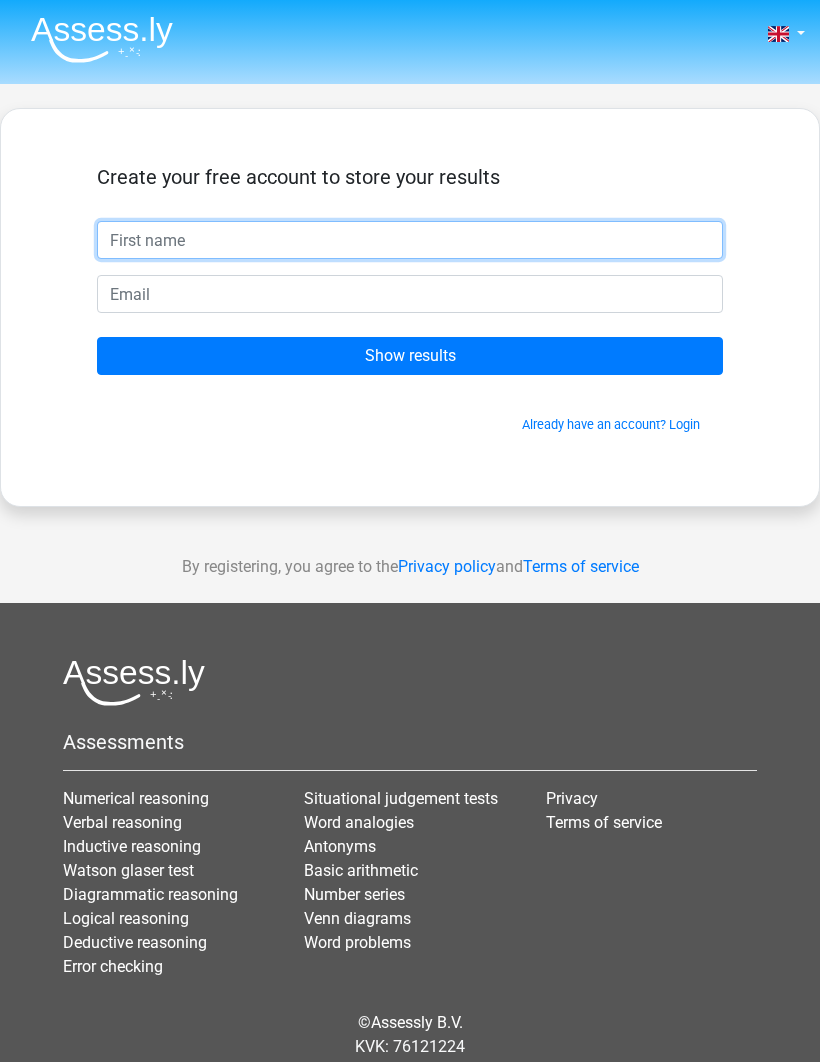 type on "[FIRST]" 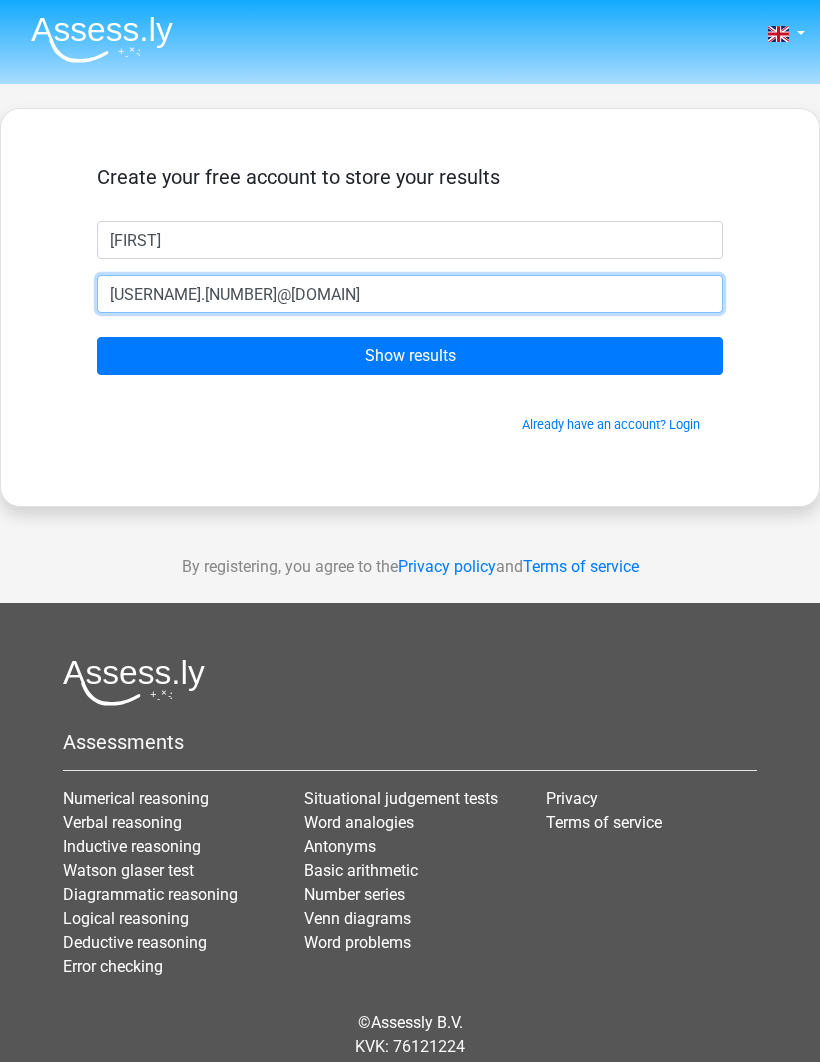 type on "[EMAIL]" 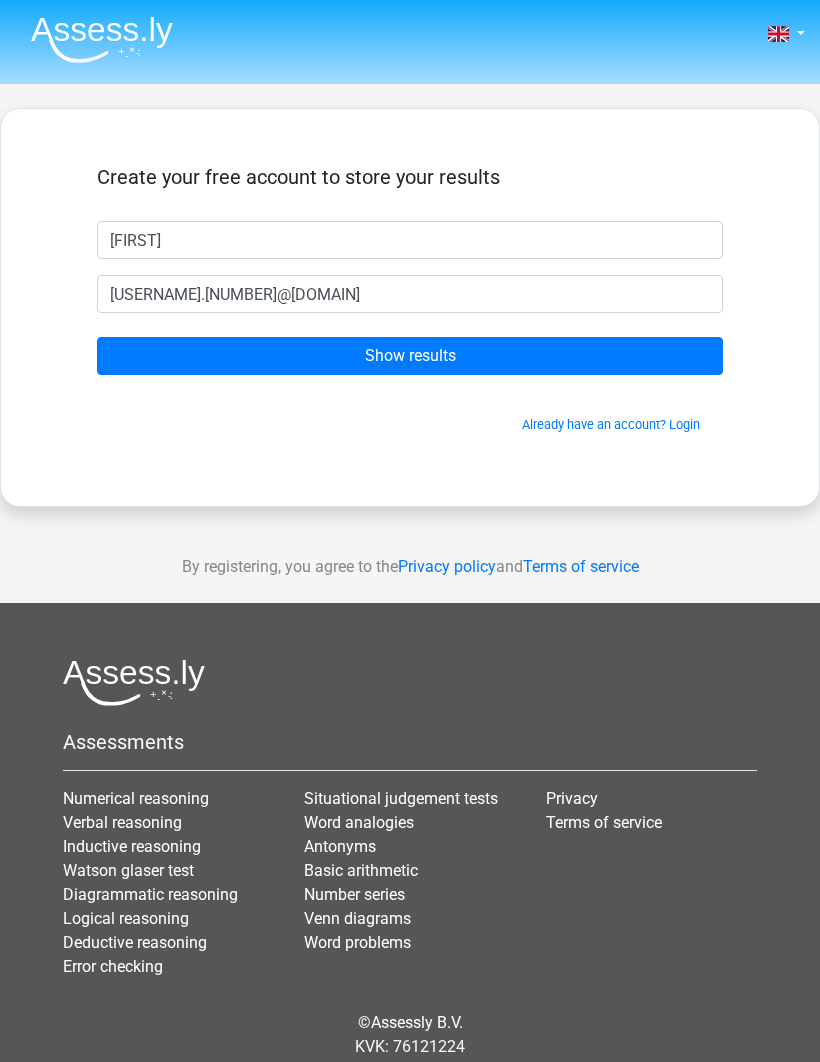 click on "Show results" at bounding box center (410, 356) 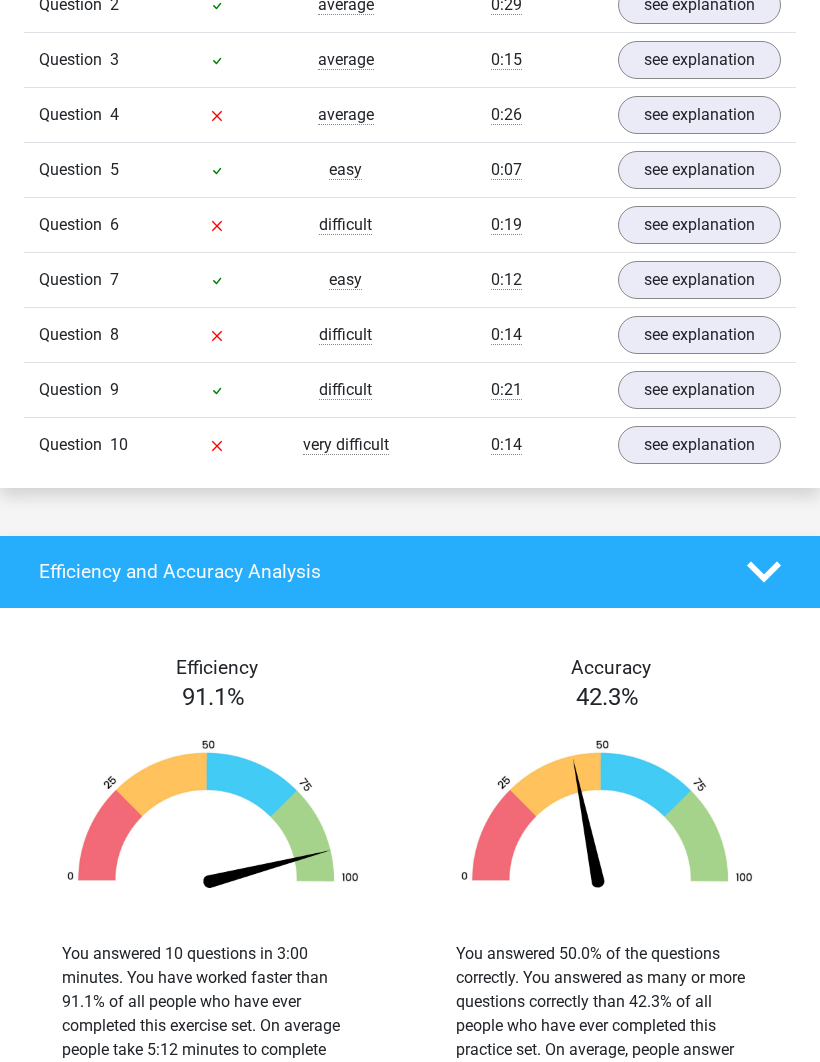 scroll, scrollTop: 1777, scrollLeft: 0, axis: vertical 